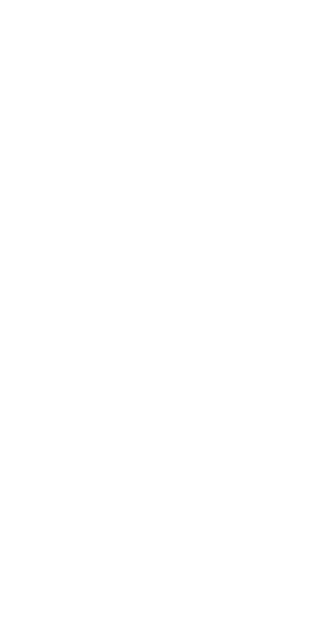 scroll, scrollTop: 0, scrollLeft: 0, axis: both 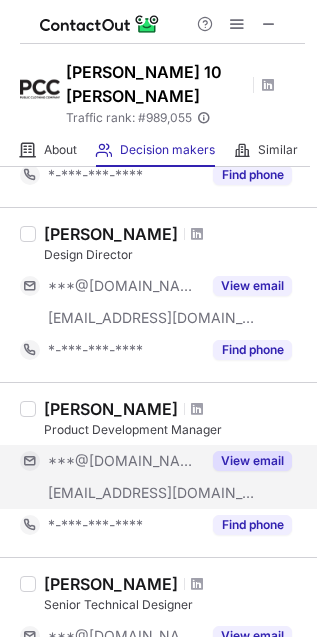 click on "View email" at bounding box center (252, 461) 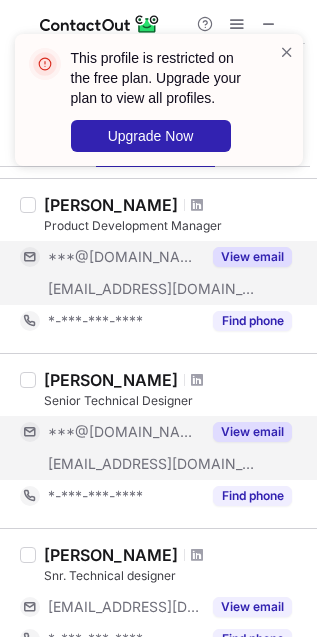 scroll, scrollTop: 444, scrollLeft: 0, axis: vertical 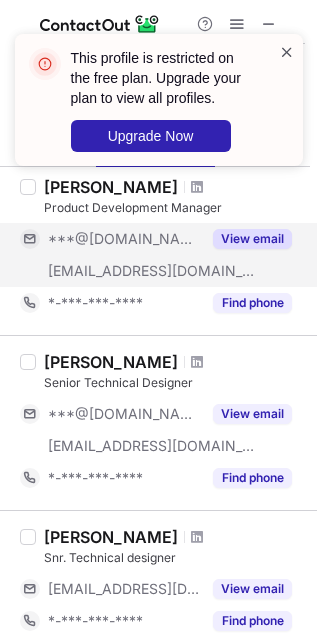 click at bounding box center (287, 52) 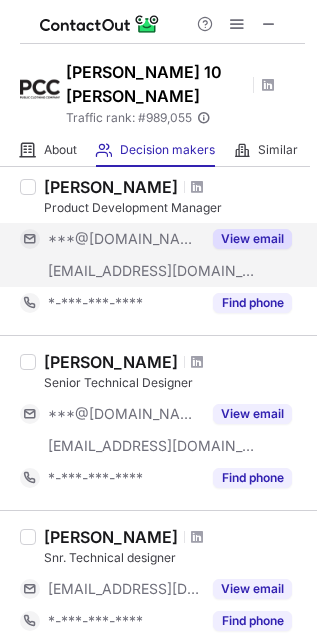 click at bounding box center (197, 187) 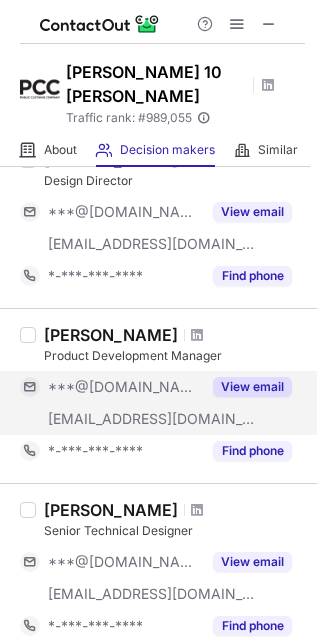scroll, scrollTop: 185, scrollLeft: 0, axis: vertical 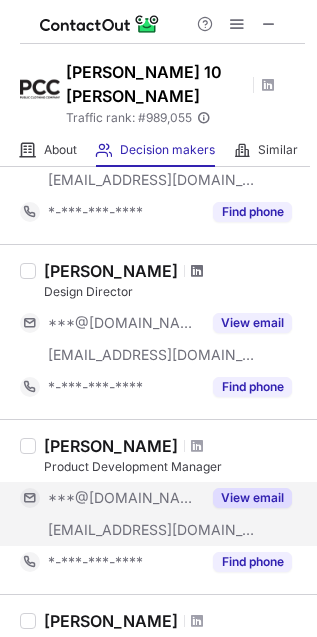 click at bounding box center (197, 271) 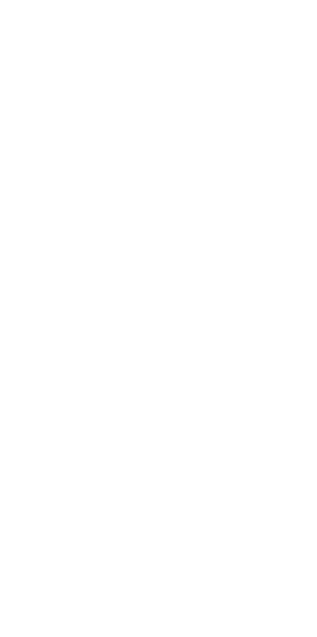 scroll, scrollTop: 0, scrollLeft: 0, axis: both 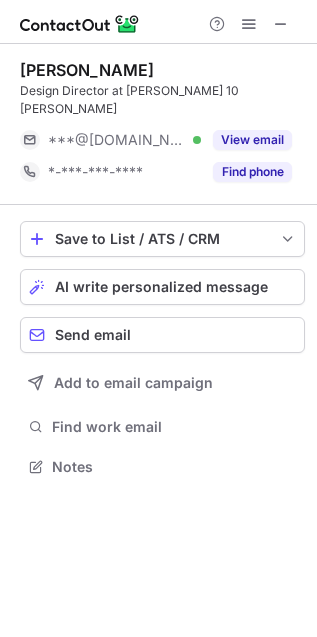 drag, startPoint x: 283, startPoint y: 23, endPoint x: 300, endPoint y: 23, distance: 17 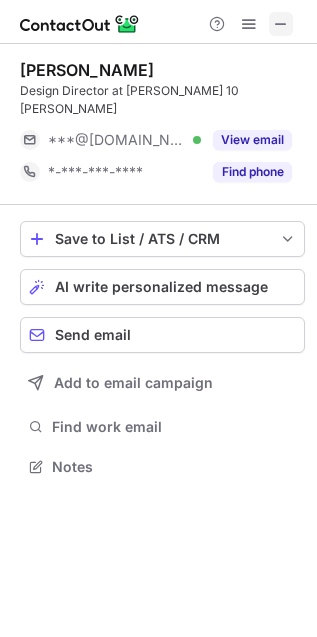 click at bounding box center (281, 24) 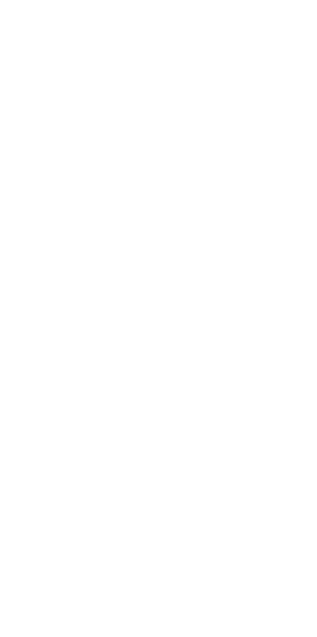 scroll, scrollTop: 0, scrollLeft: 0, axis: both 